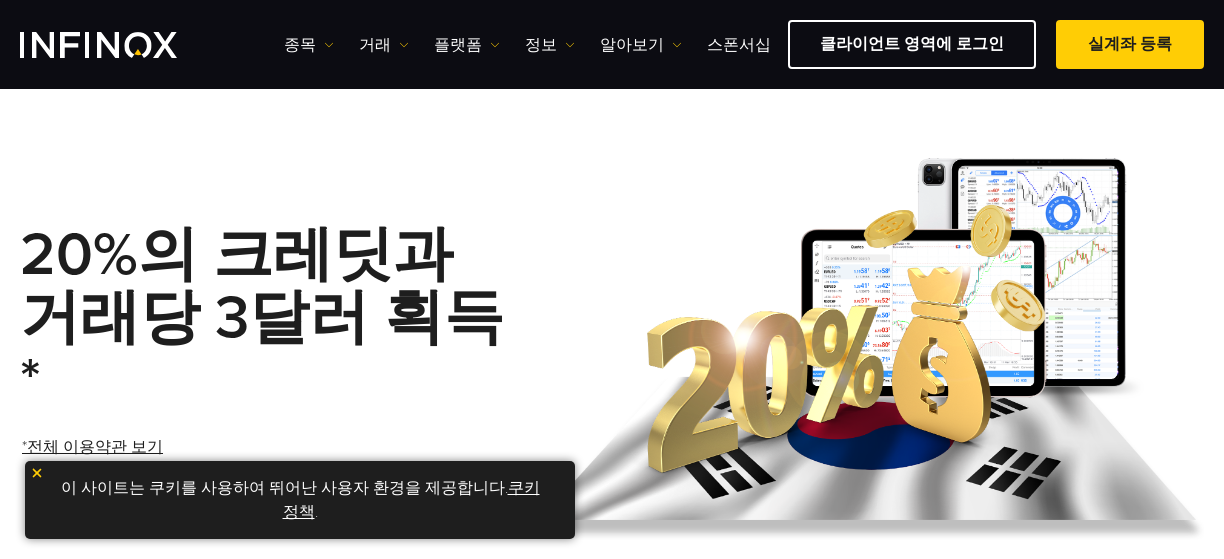 scroll, scrollTop: 500, scrollLeft: 0, axis: vertical 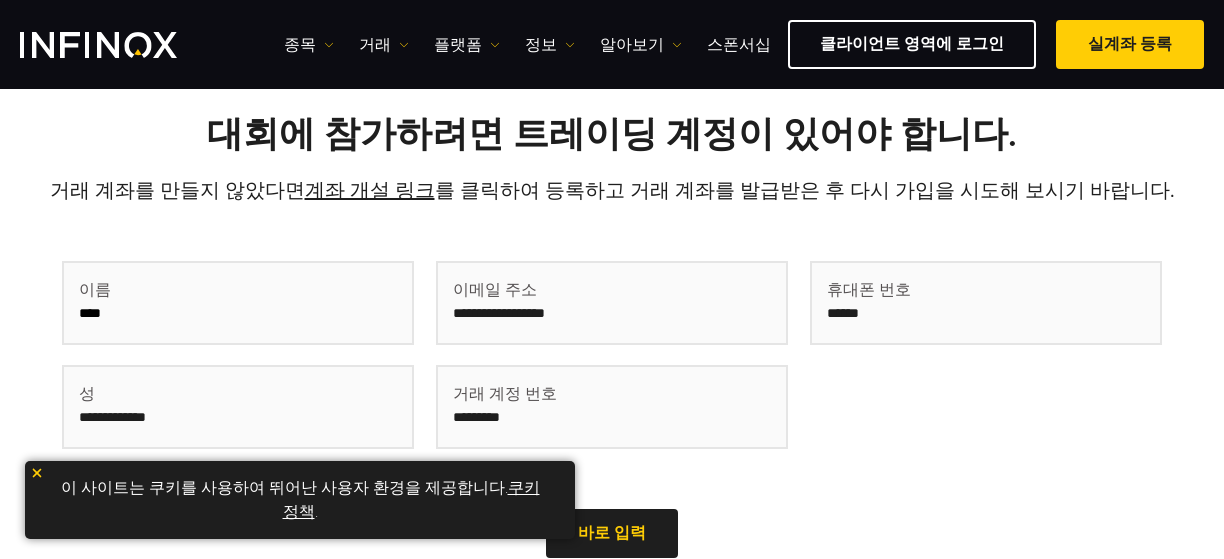 type on "*******" 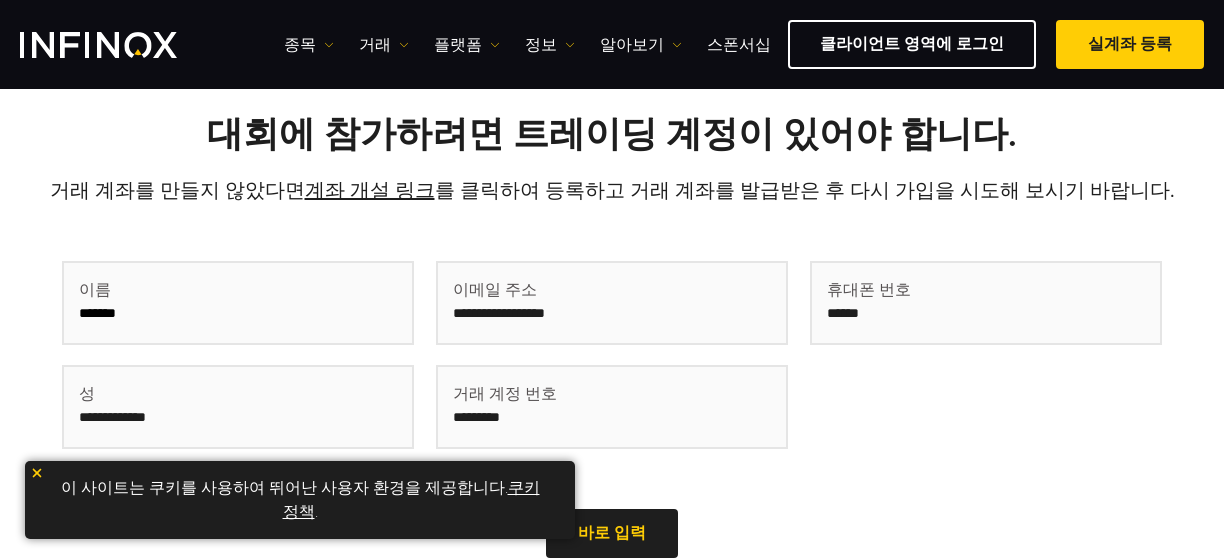 scroll, scrollTop: 0, scrollLeft: 0, axis: both 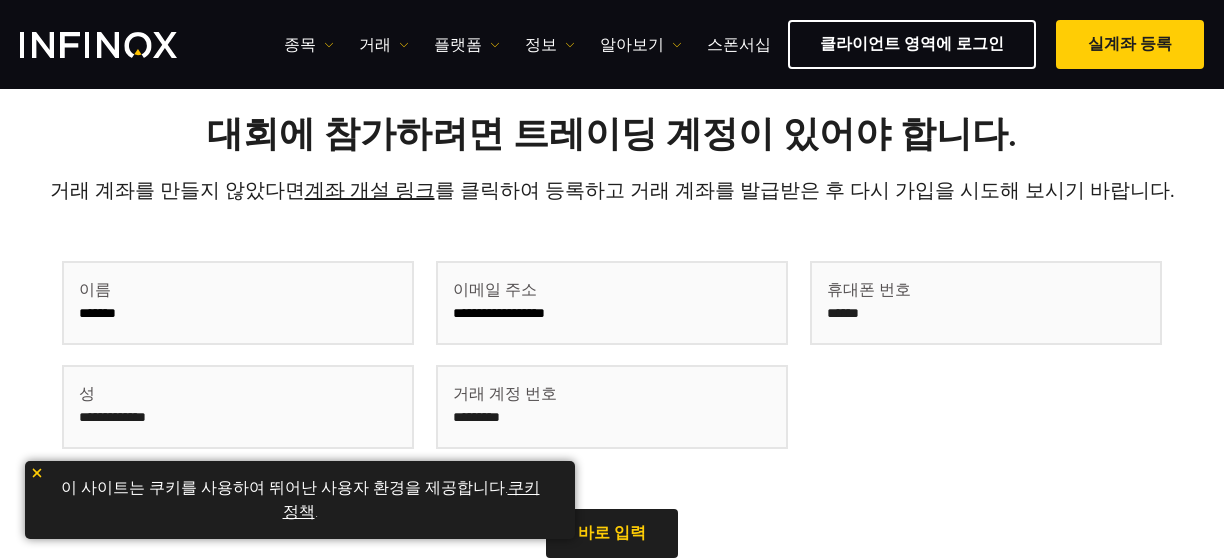 type on "***" 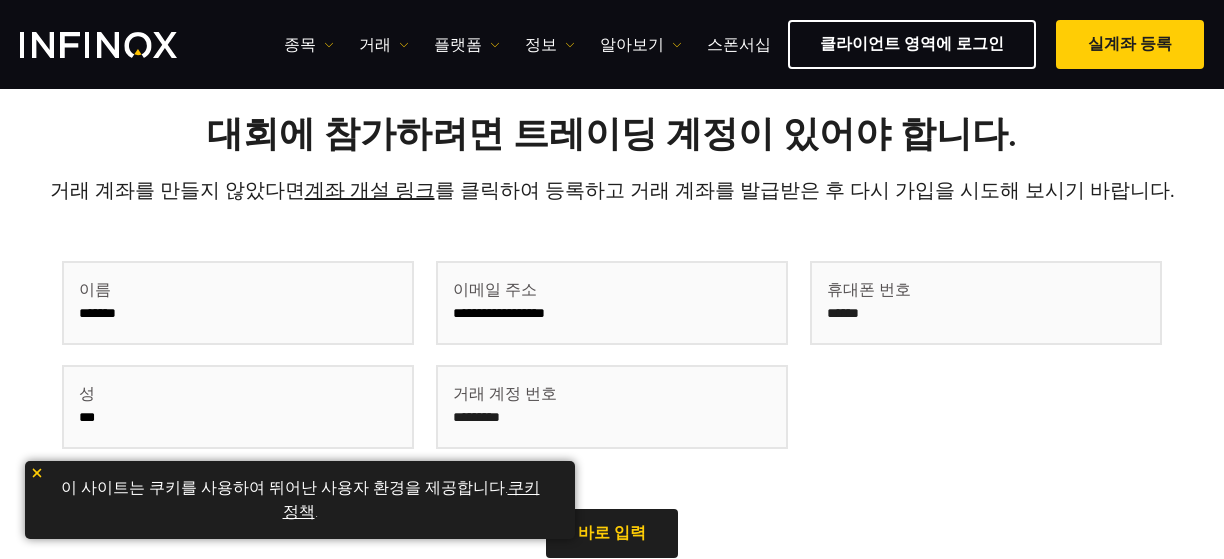 type on "********" 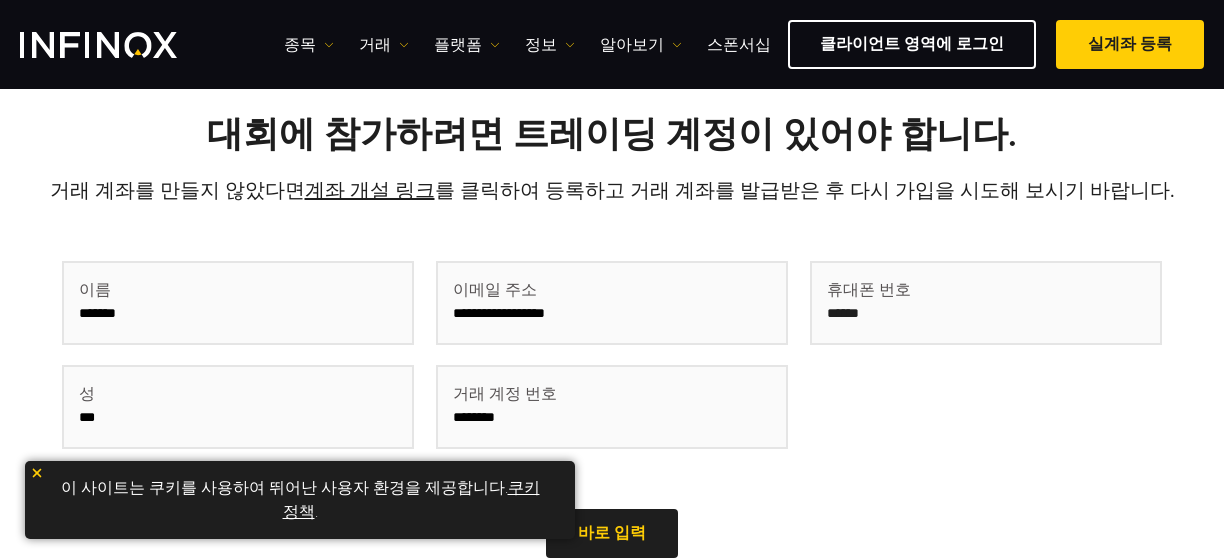 type on "**********" 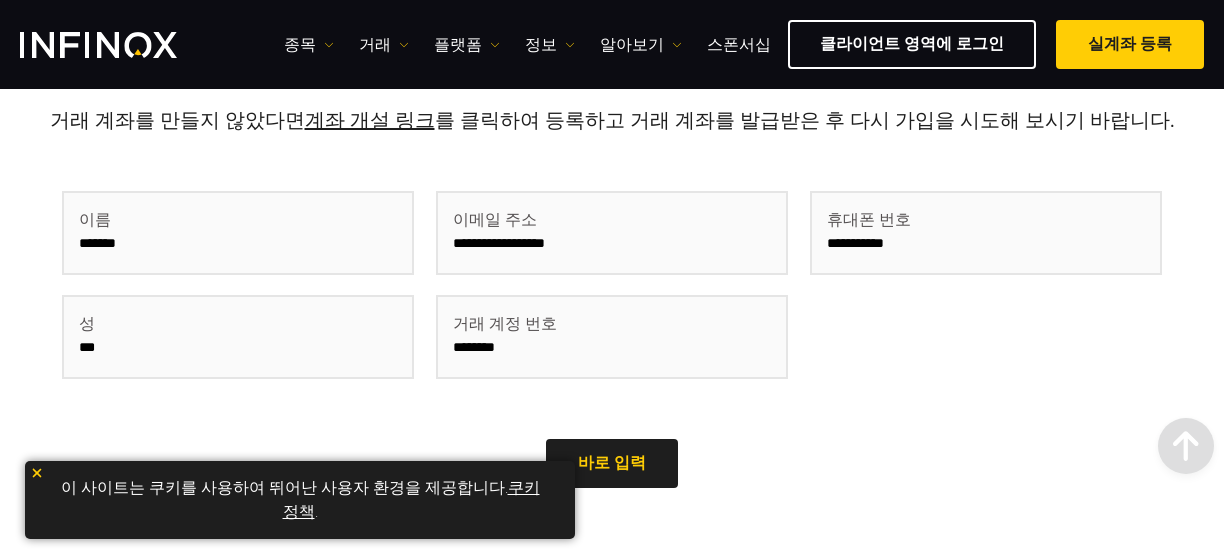 scroll, scrollTop: 600, scrollLeft: 0, axis: vertical 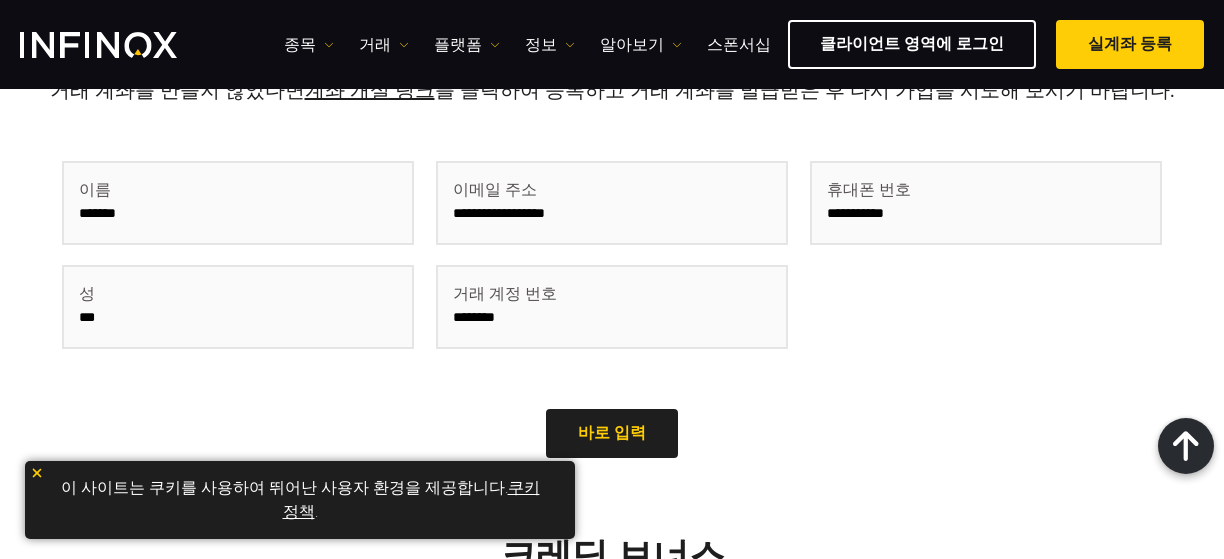 click on "********" at bounding box center (612, 307) 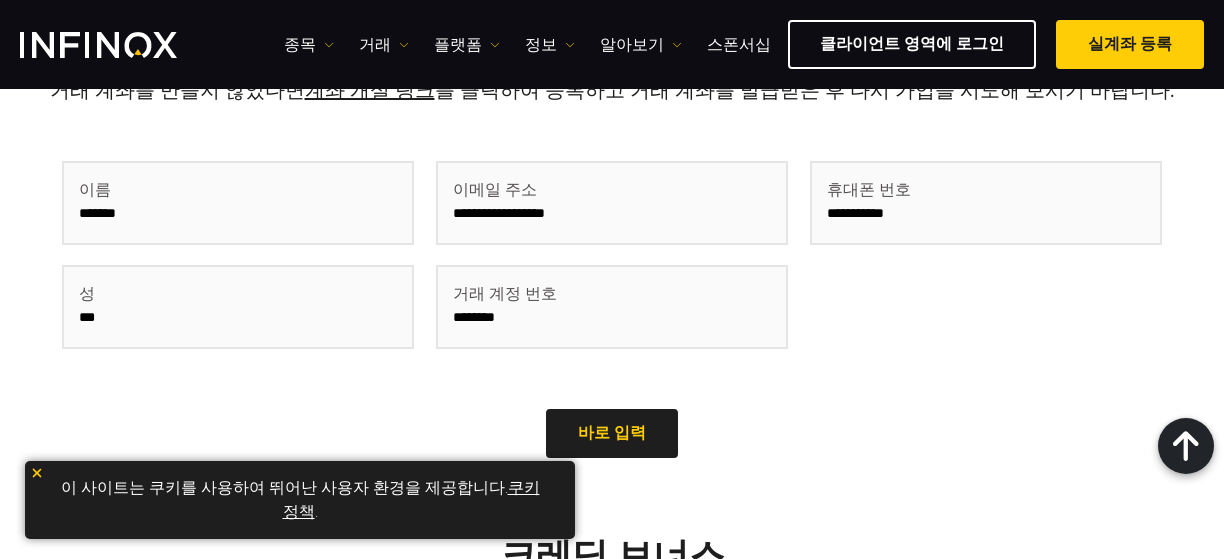 type on "********" 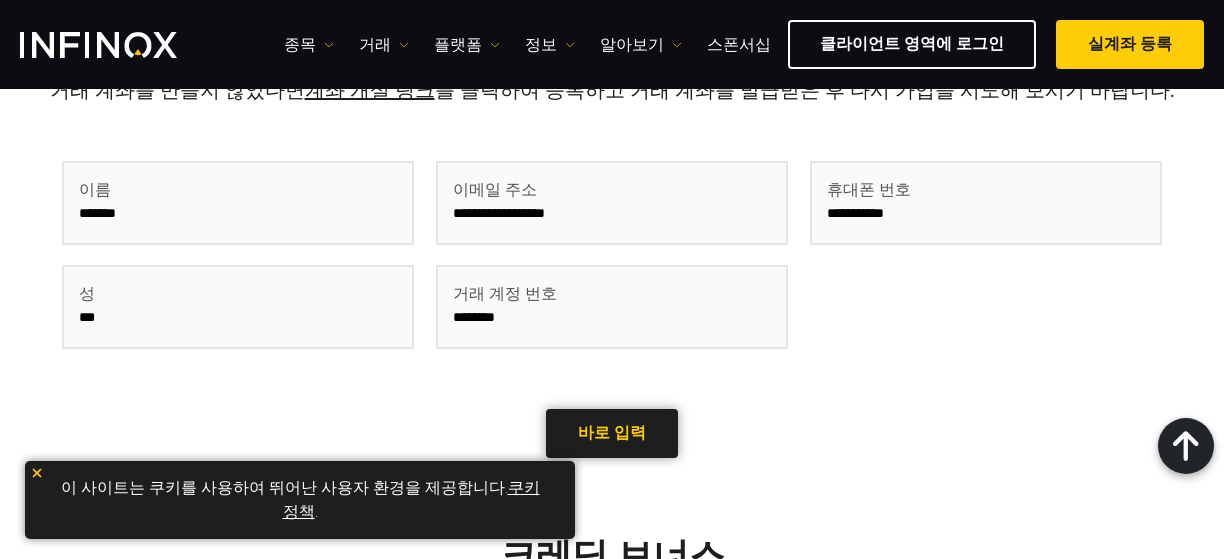 click on "바로 입력" at bounding box center (612, 433) 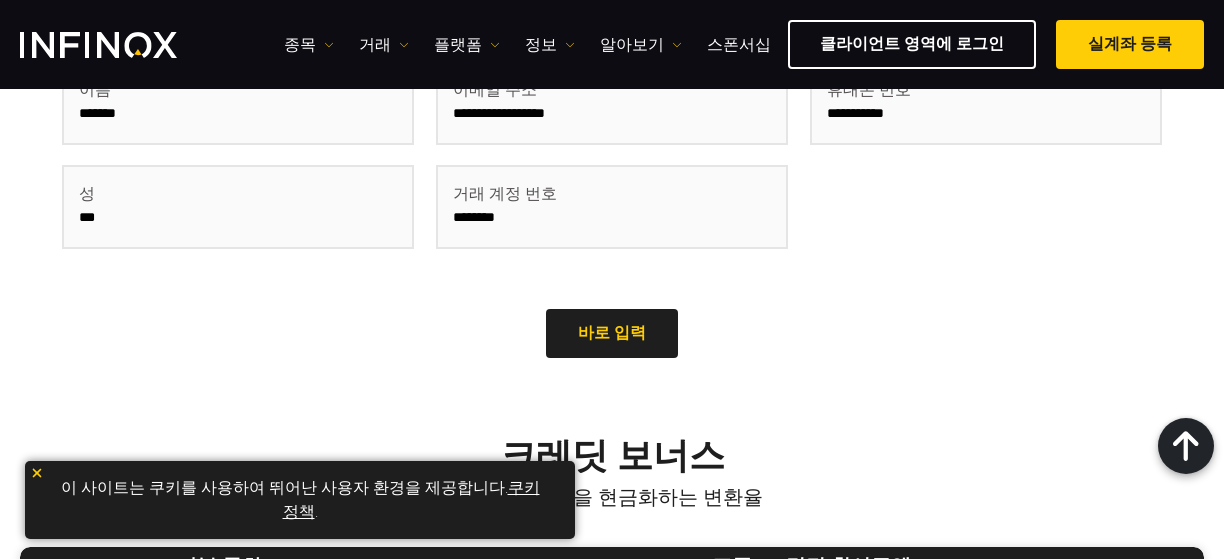 click on "**********" at bounding box center [612, 139] 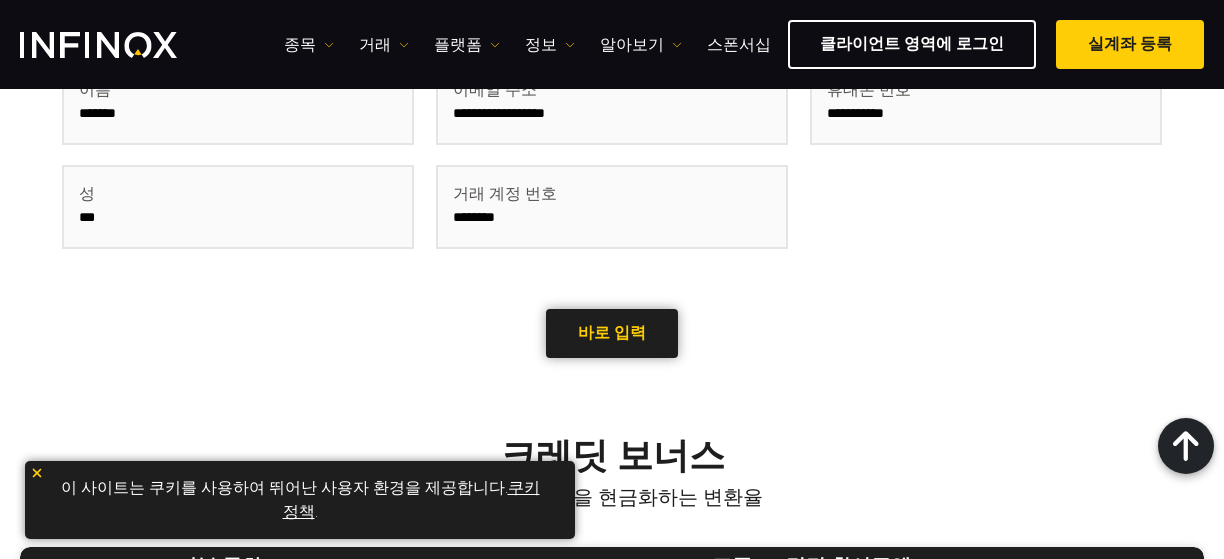 click at bounding box center [612, 334] 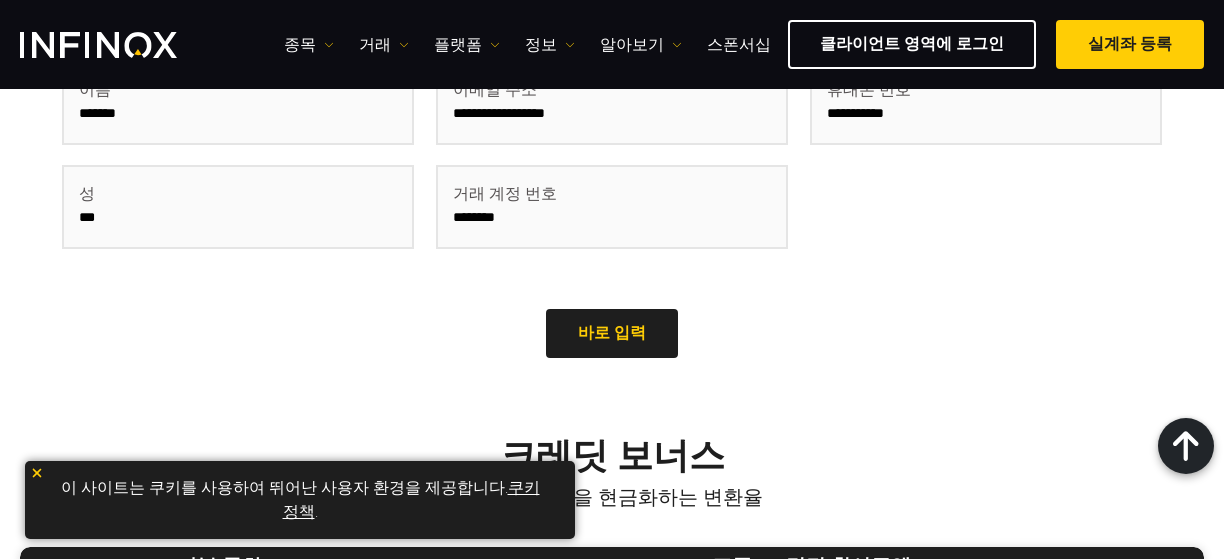 click on "***" at bounding box center (238, 207) 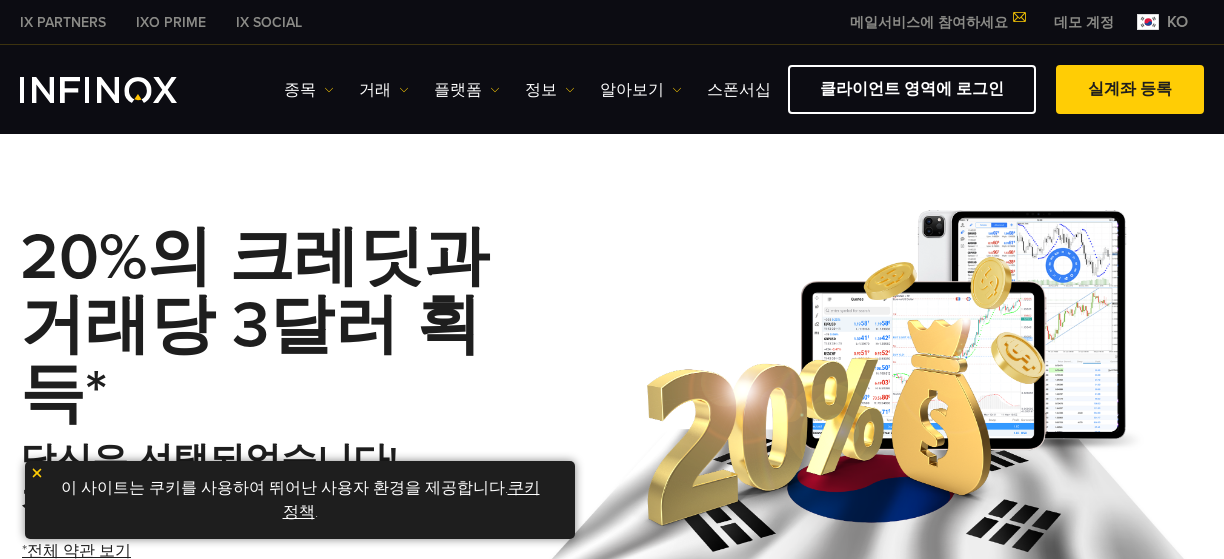 scroll, scrollTop: 0, scrollLeft: 0, axis: both 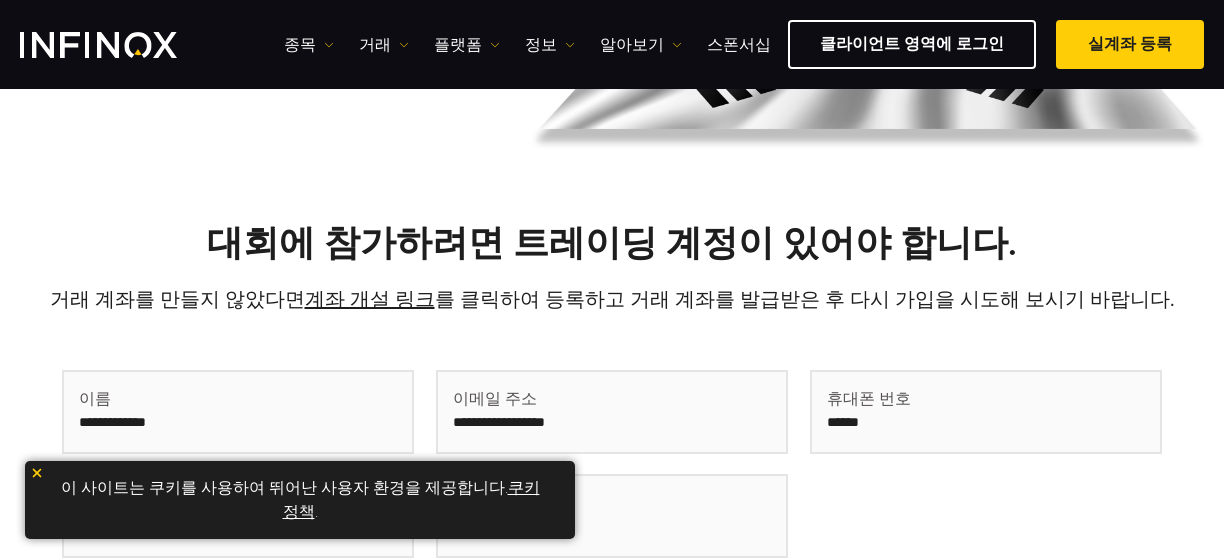 type on "*******" 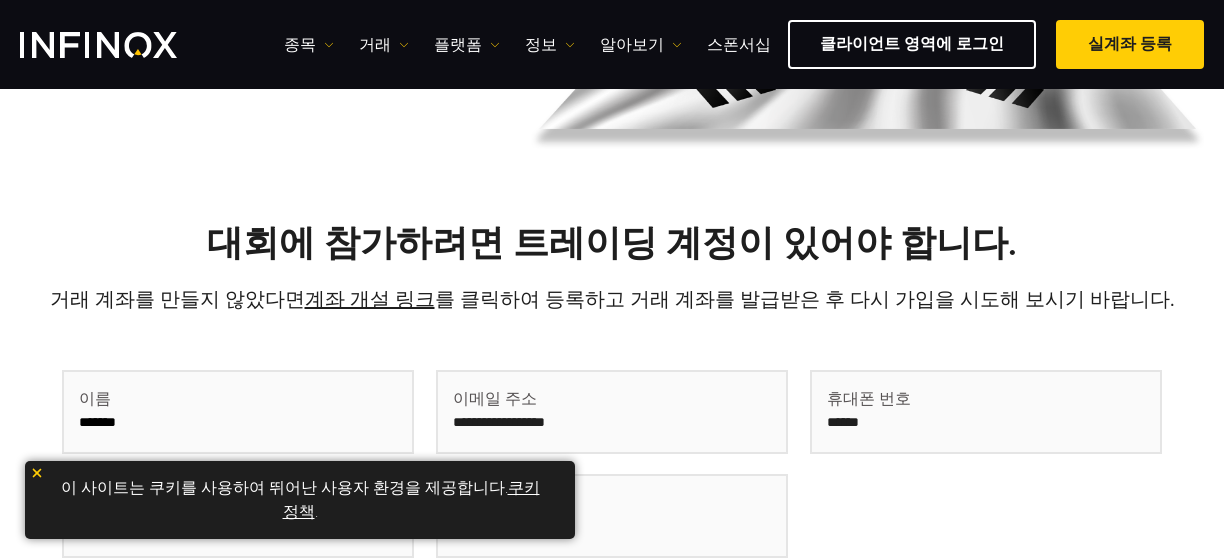 type on "***" 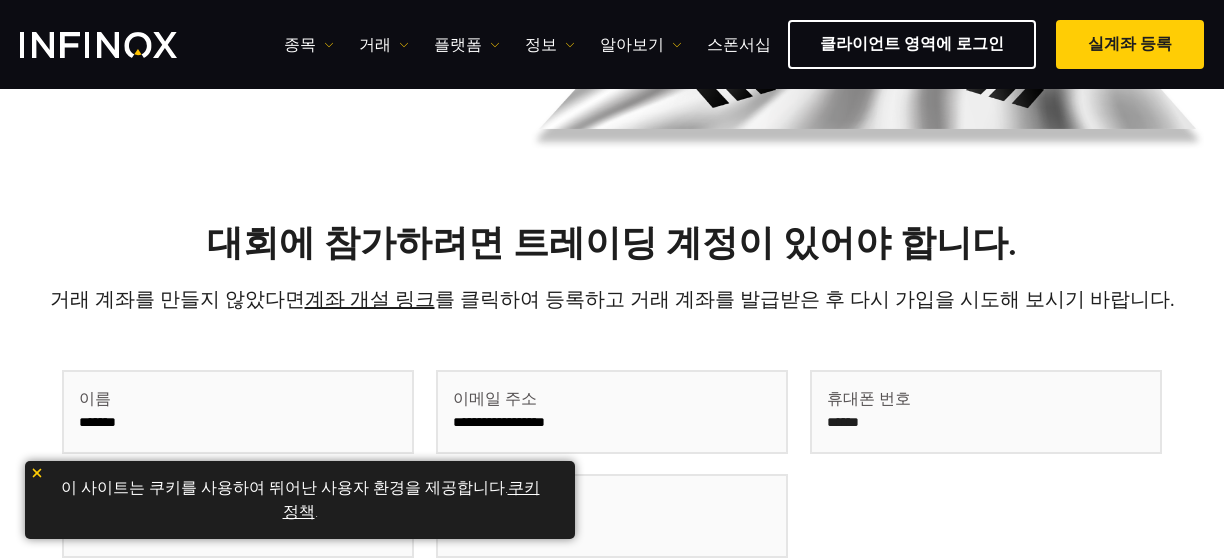 type on "**********" 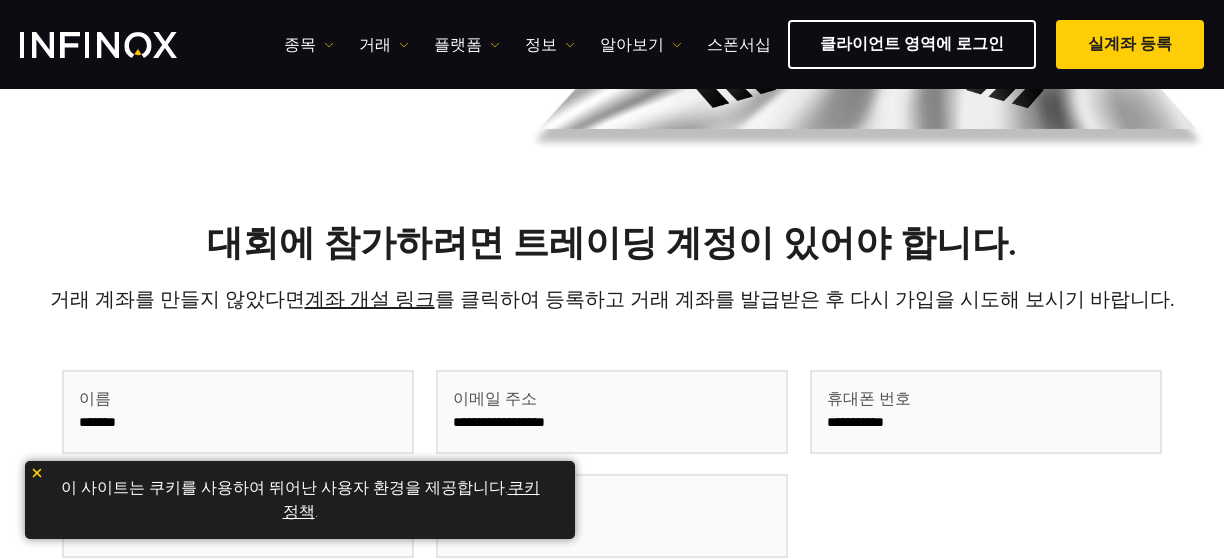 type on "**" 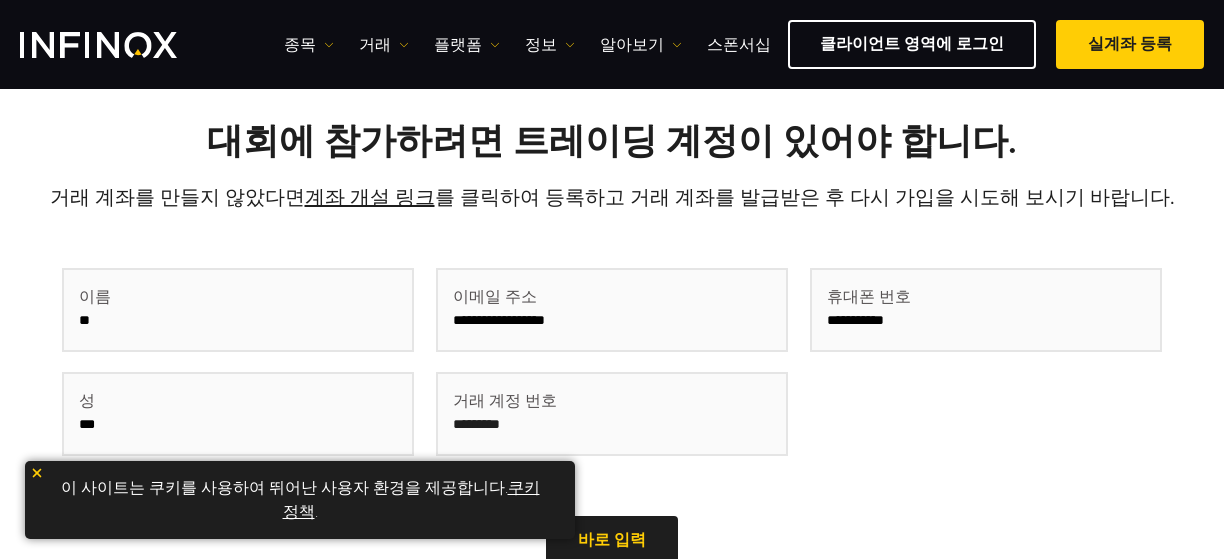 scroll, scrollTop: 600, scrollLeft: 0, axis: vertical 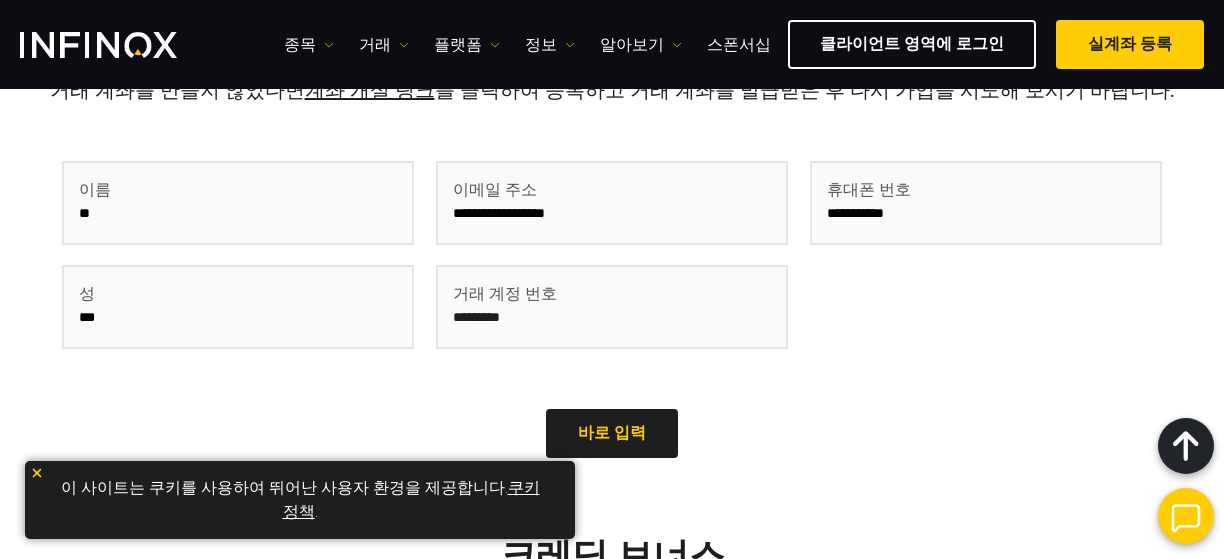 click at bounding box center (612, 307) 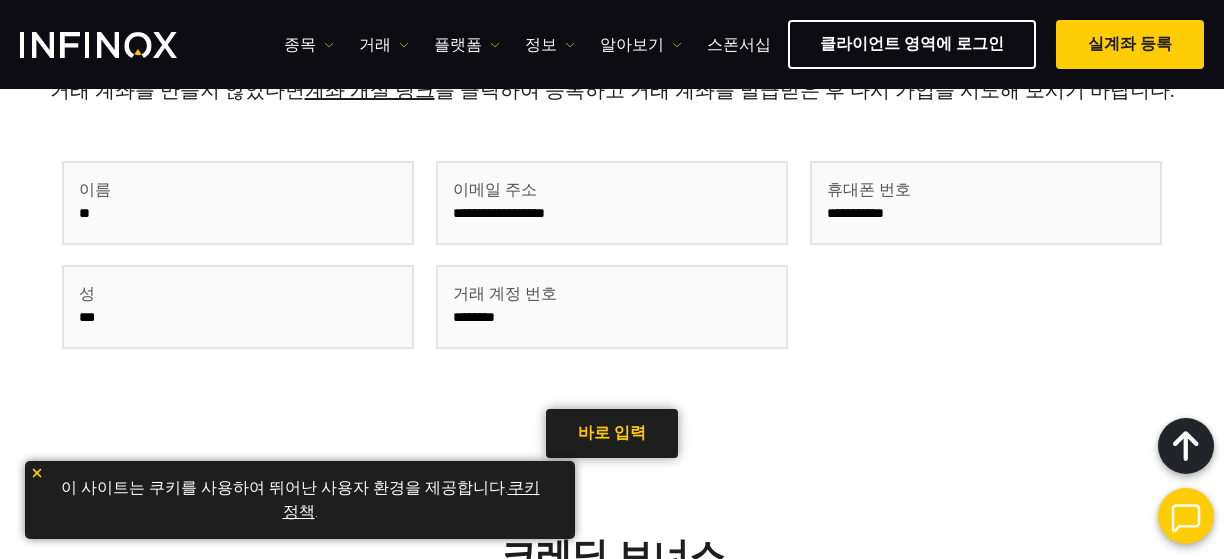 type on "********" 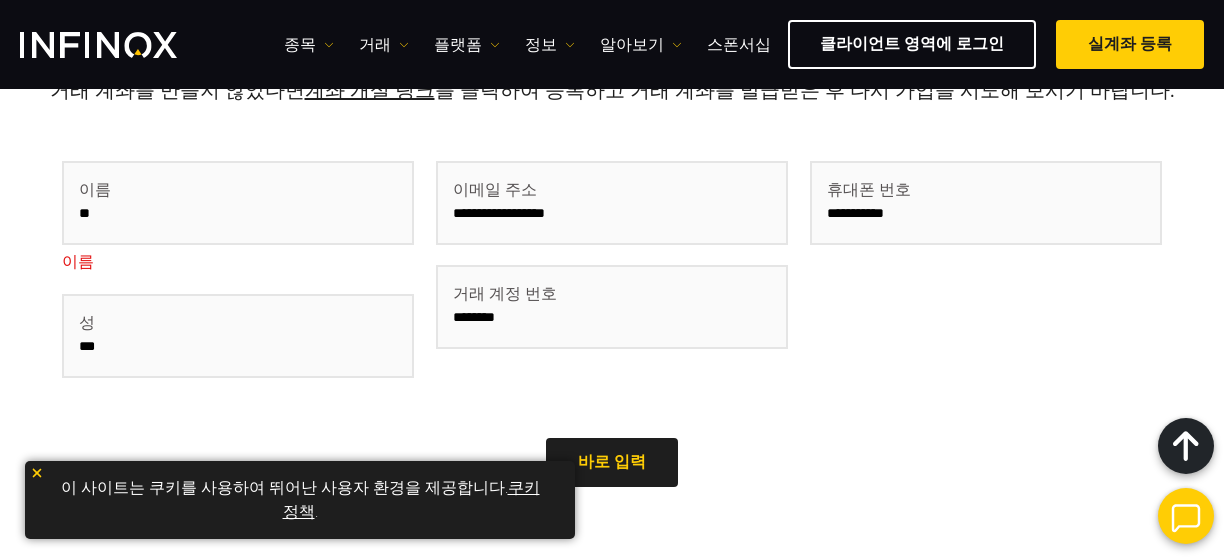 scroll, scrollTop: 700, scrollLeft: 0, axis: vertical 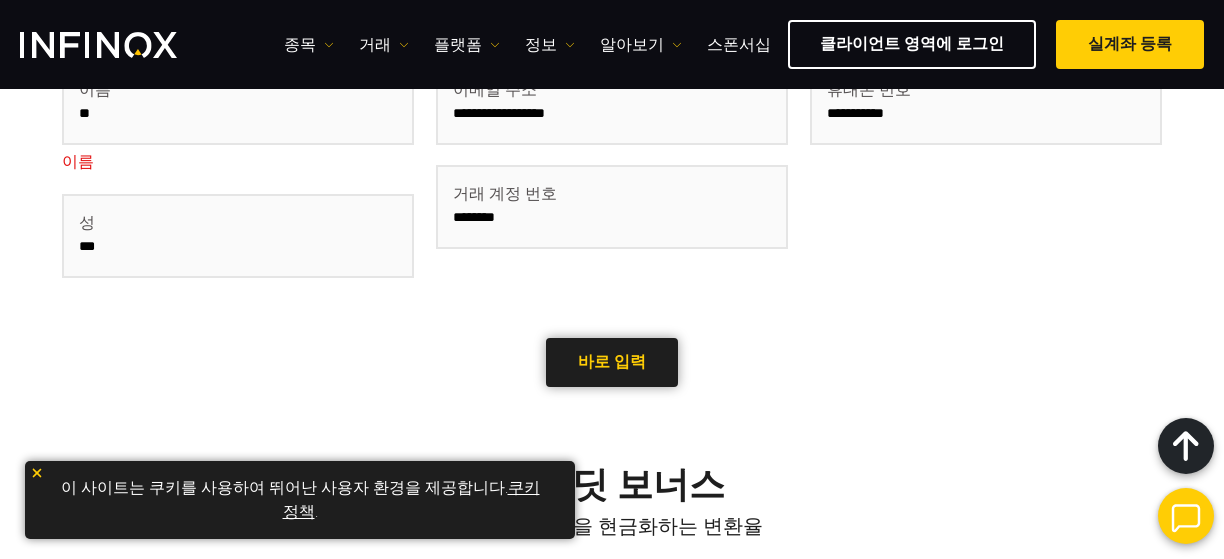 click at bounding box center (612, 363) 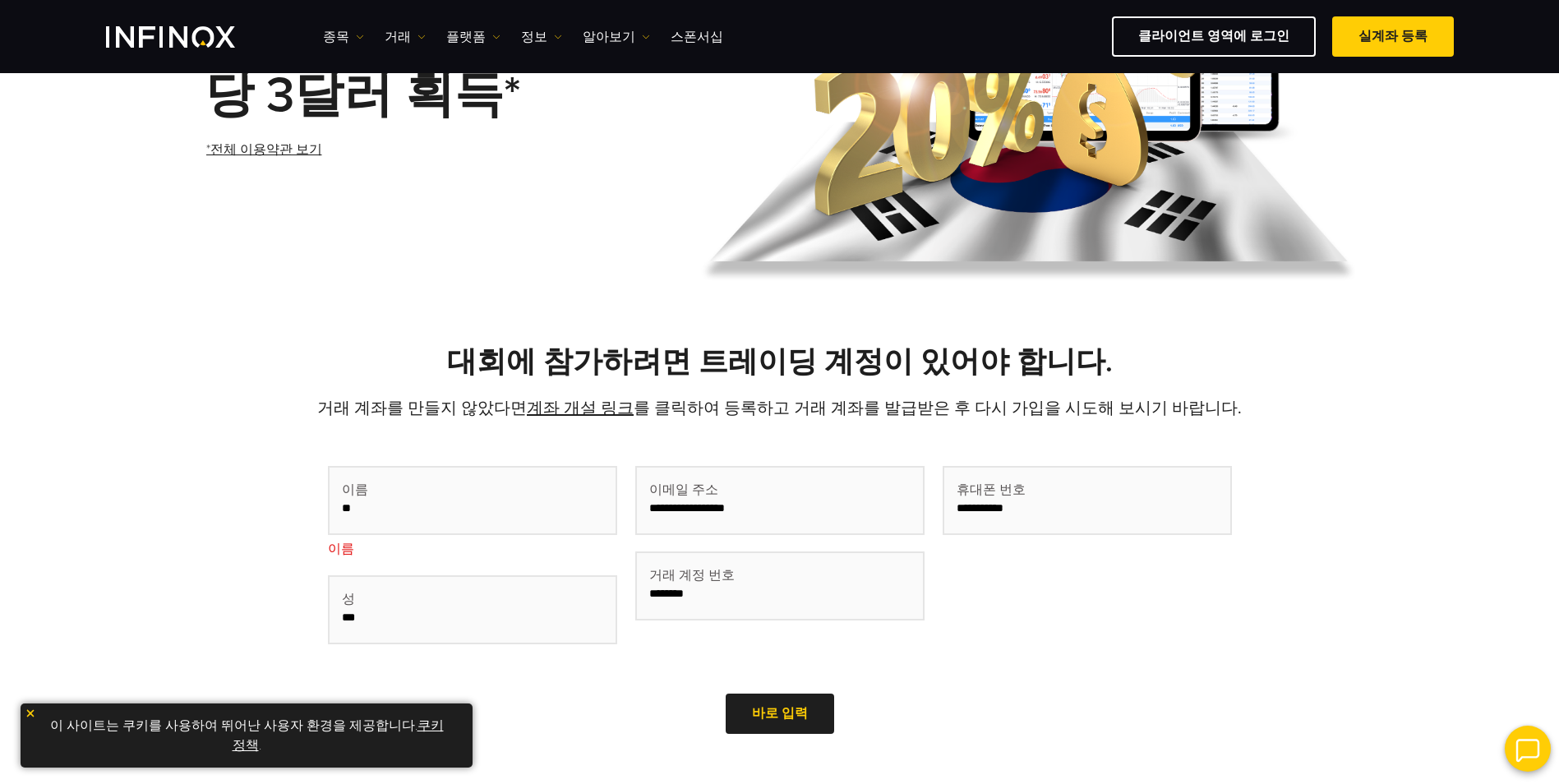 scroll, scrollTop: 329, scrollLeft: 0, axis: vertical 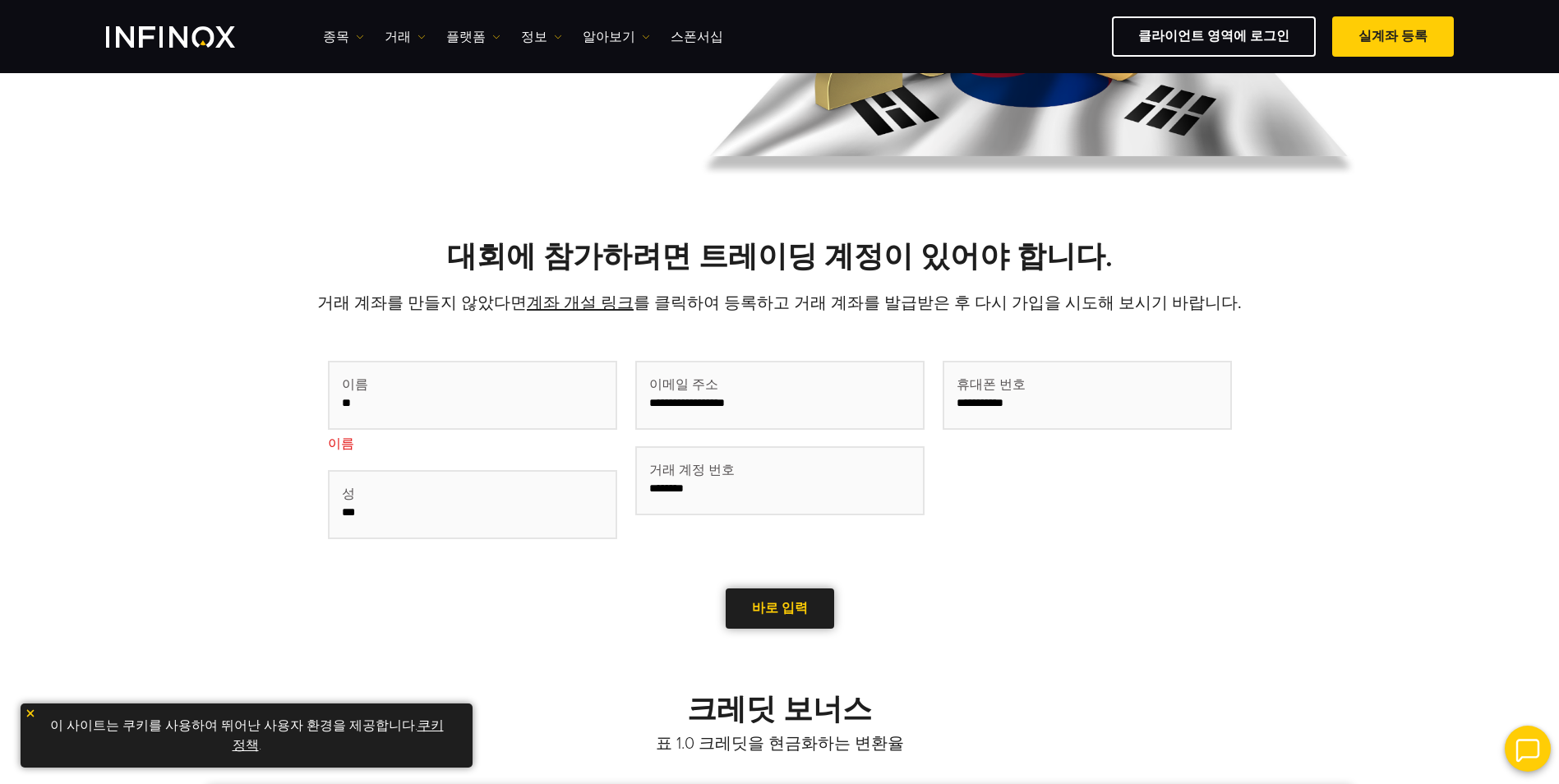 click on "바로 입력" at bounding box center (780, 608) 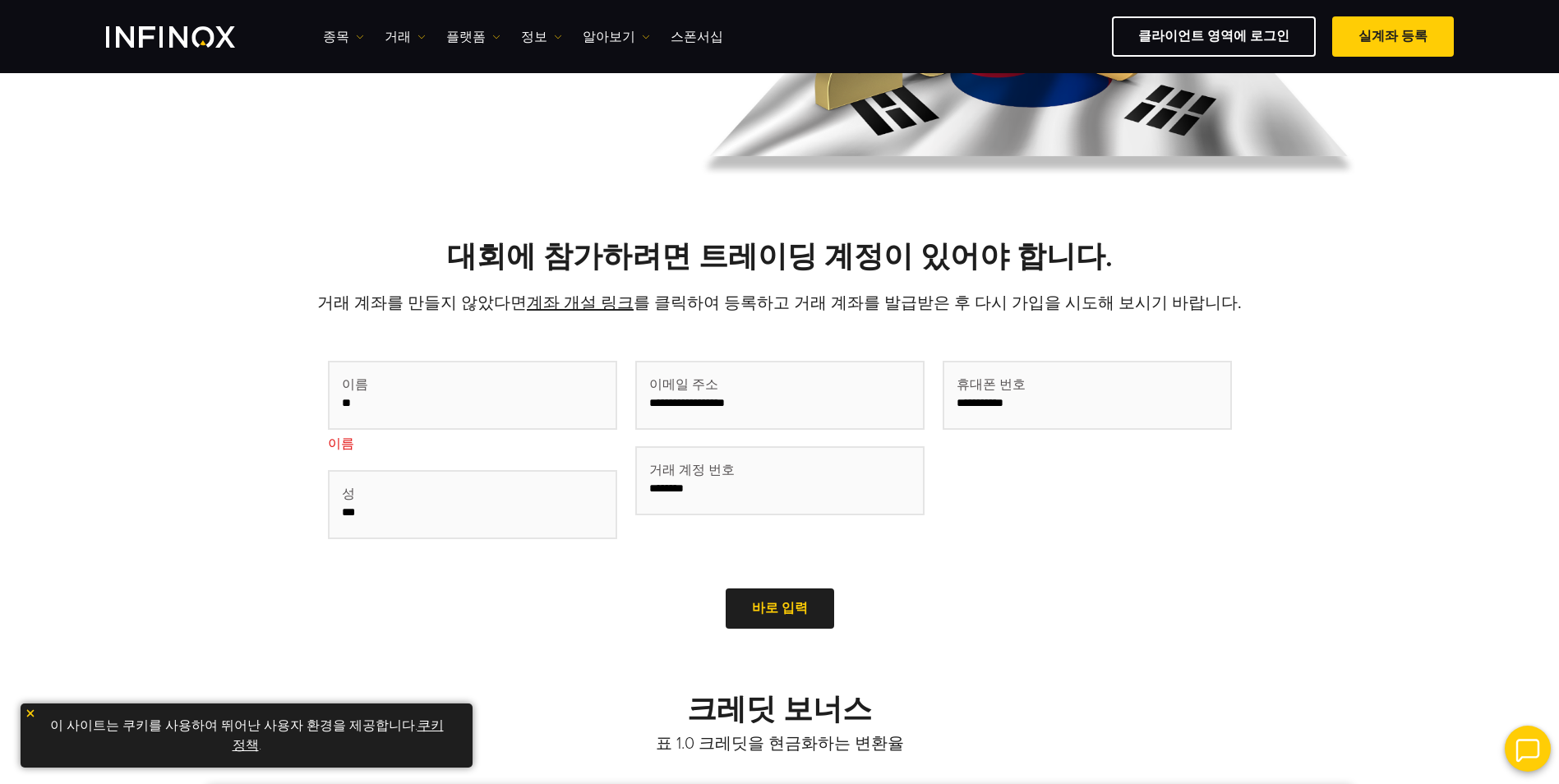 drag, startPoint x: 457, startPoint y: 405, endPoint x: 262, endPoint y: 406, distance: 195.0026 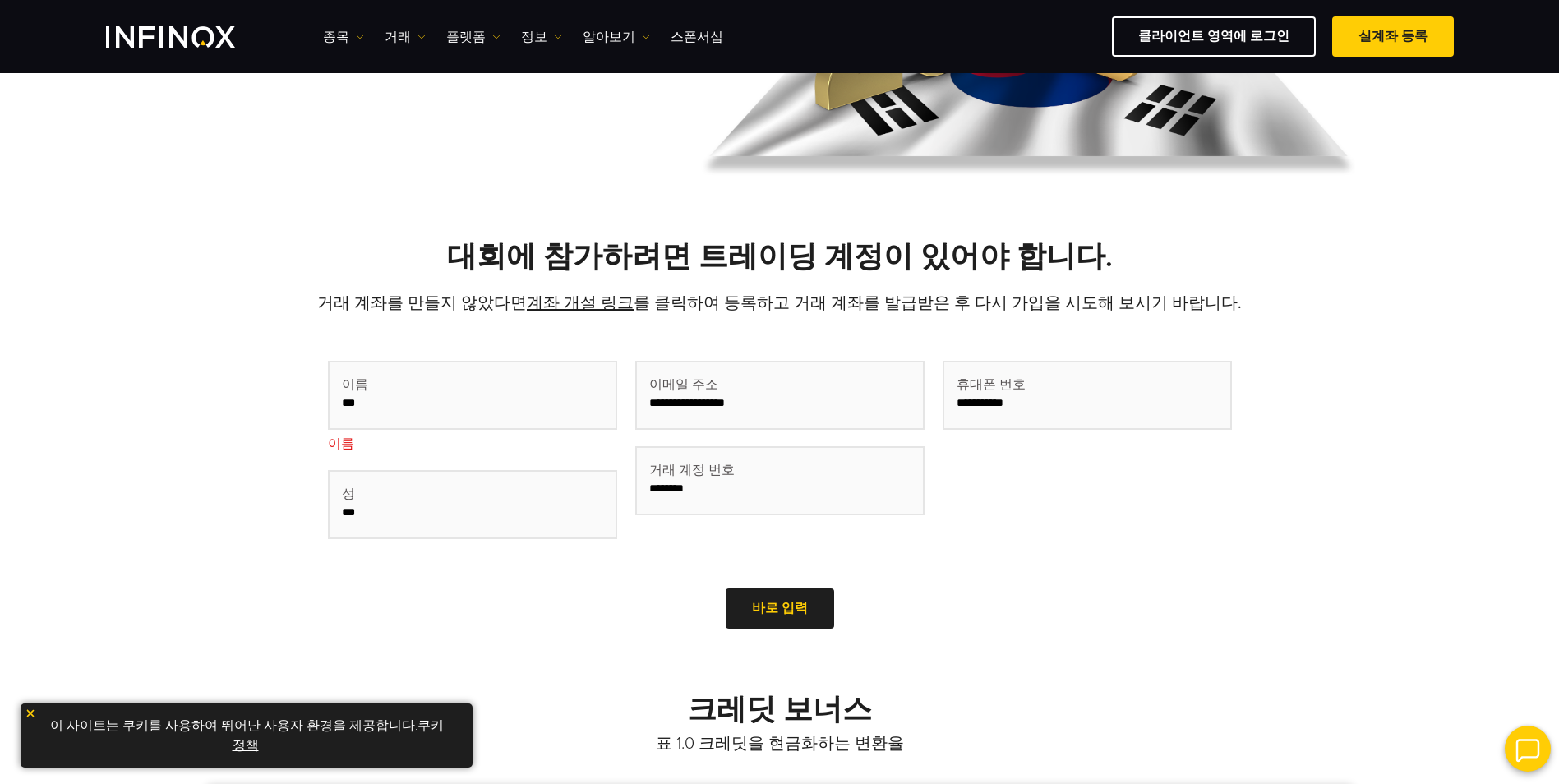 type on "*******" 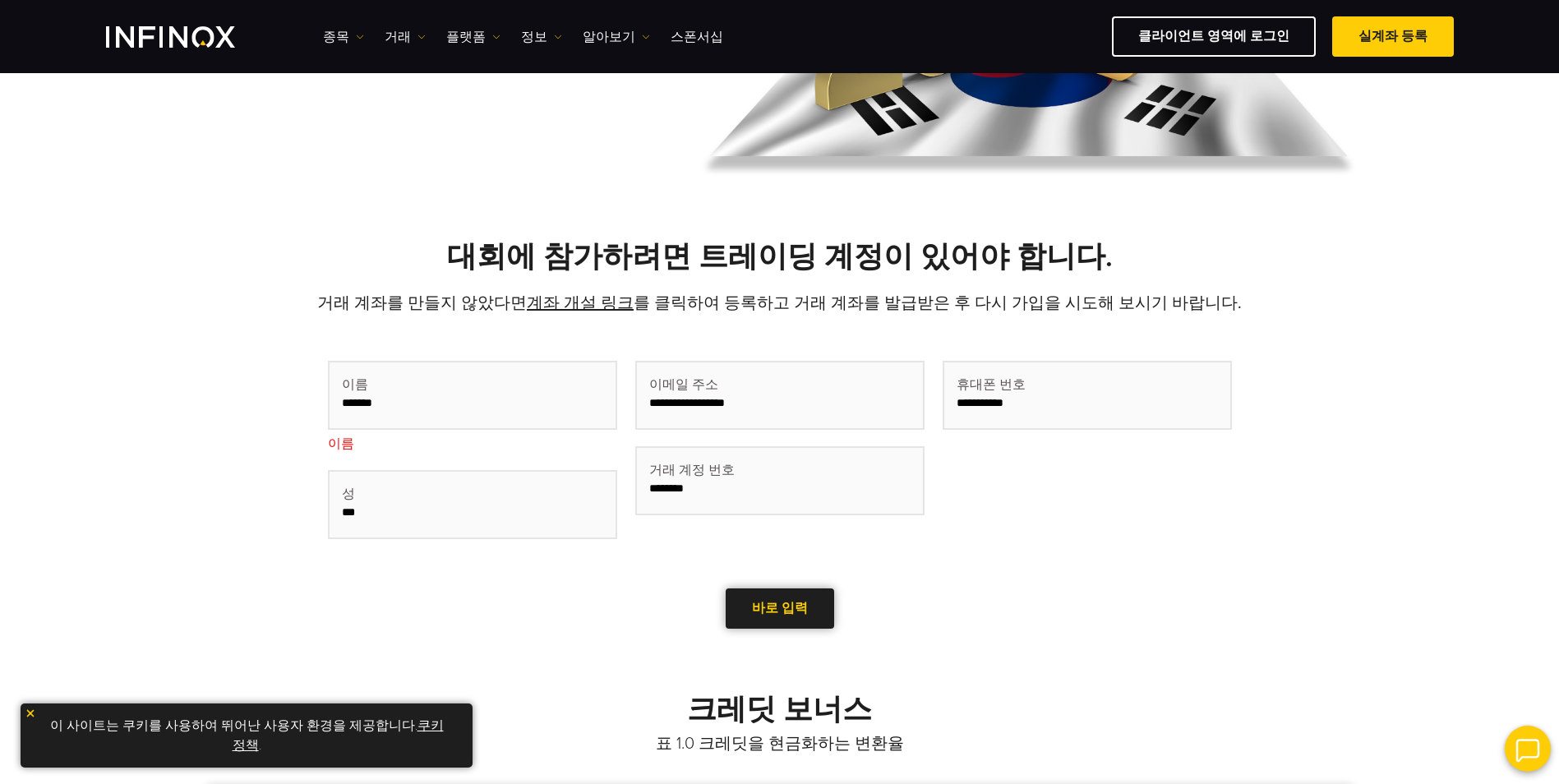 click at bounding box center (780, 608) 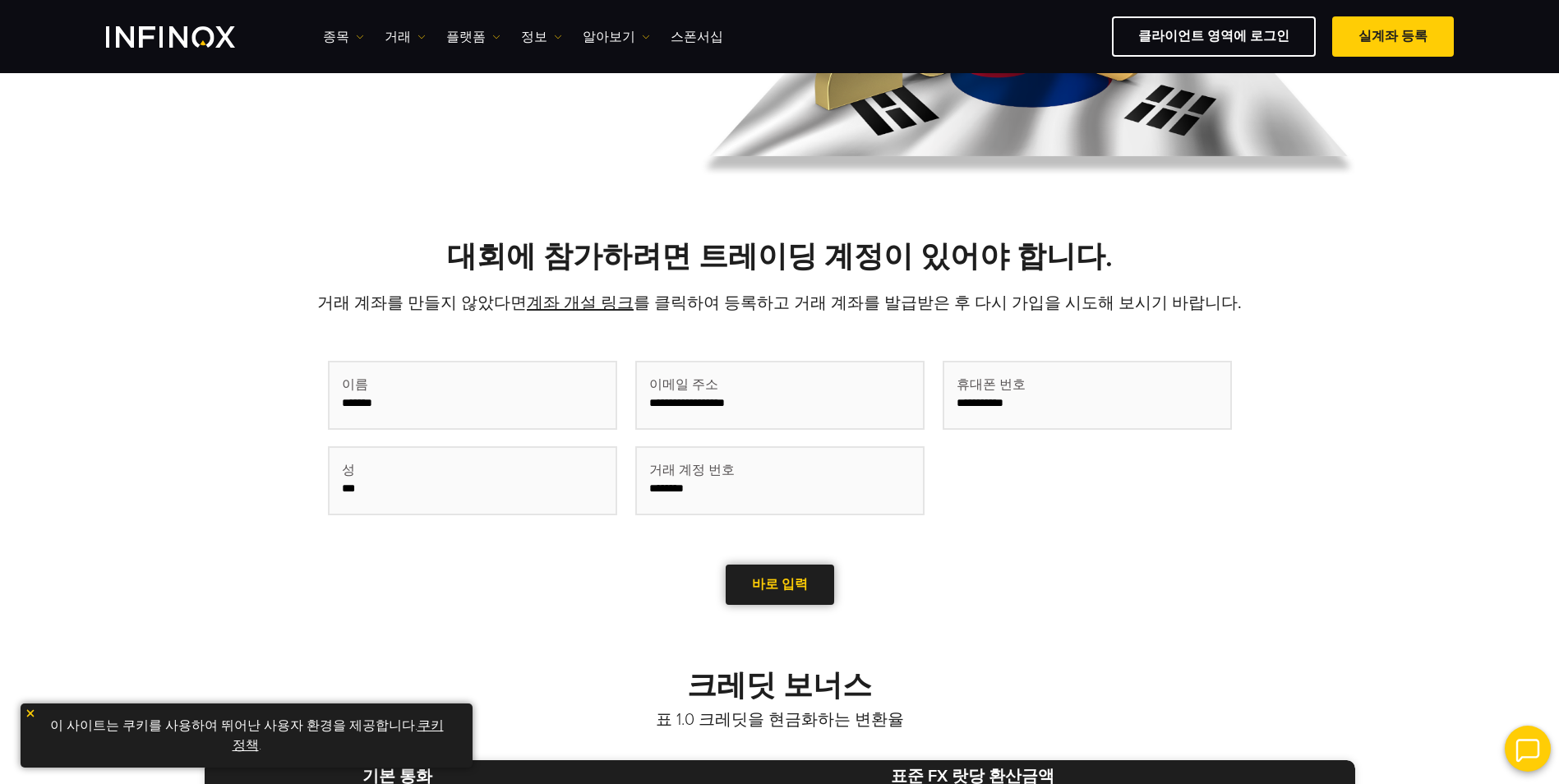 scroll, scrollTop: 0, scrollLeft: 0, axis: both 